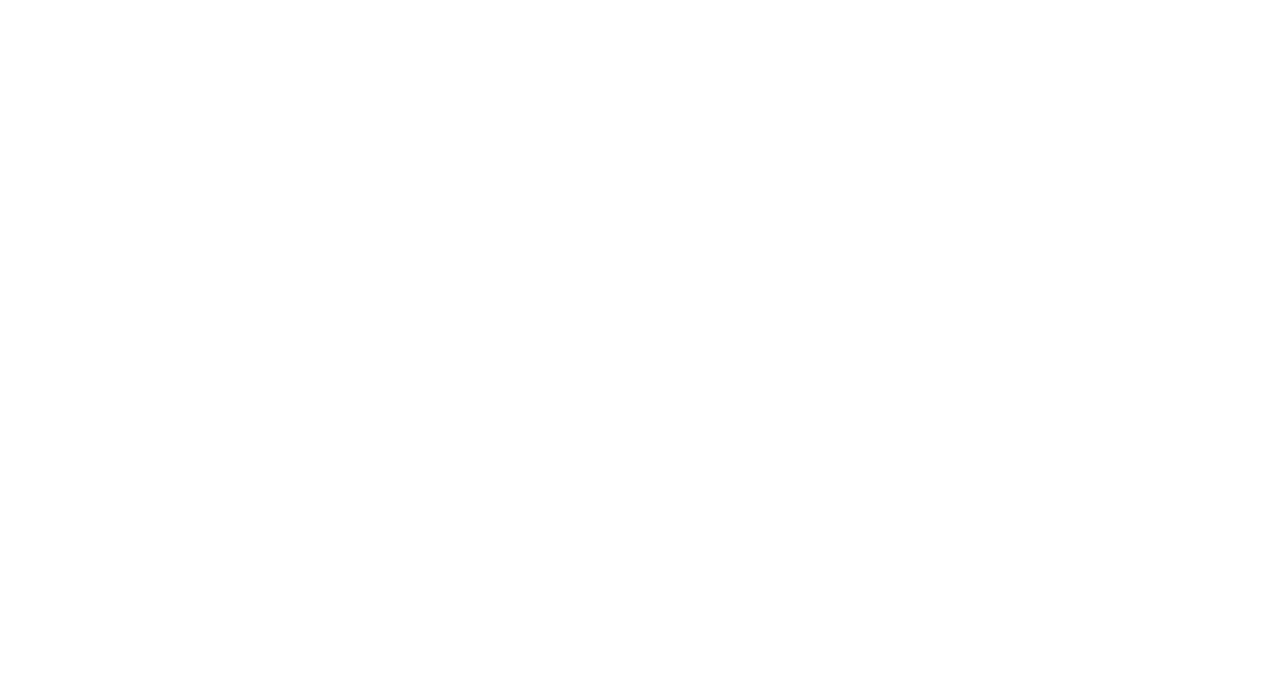 scroll, scrollTop: 0, scrollLeft: 0, axis: both 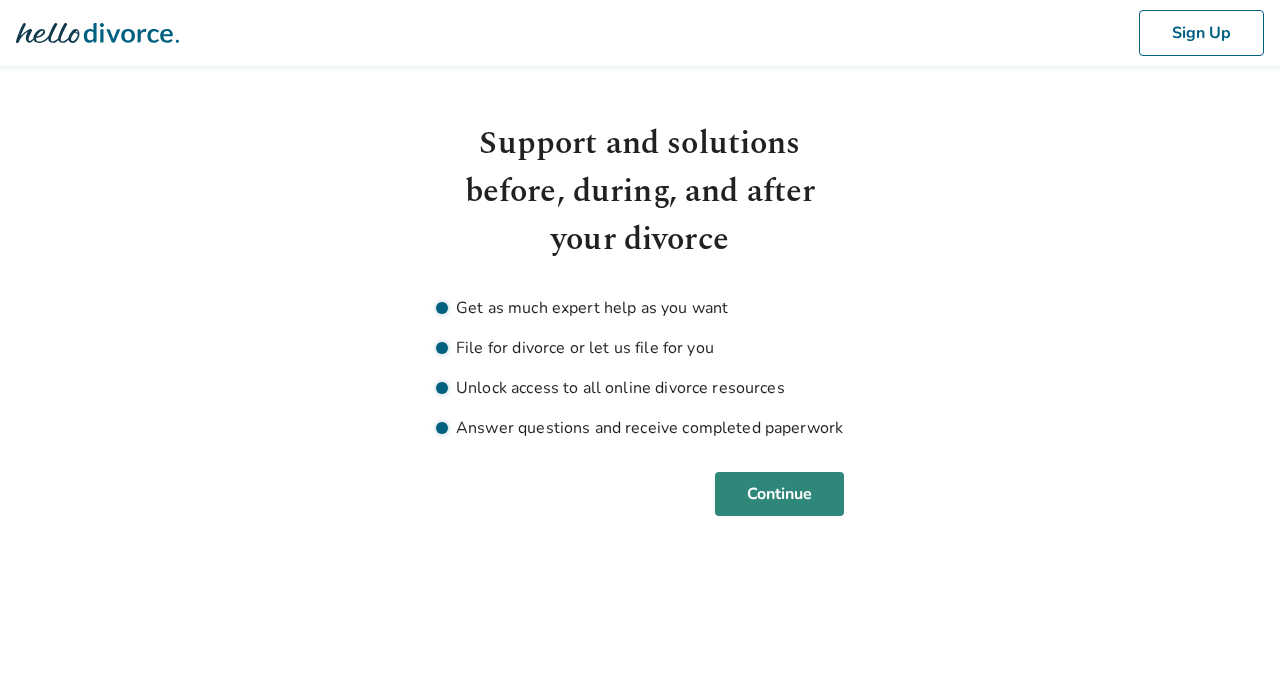 click on "Continue" at bounding box center [779, 494] 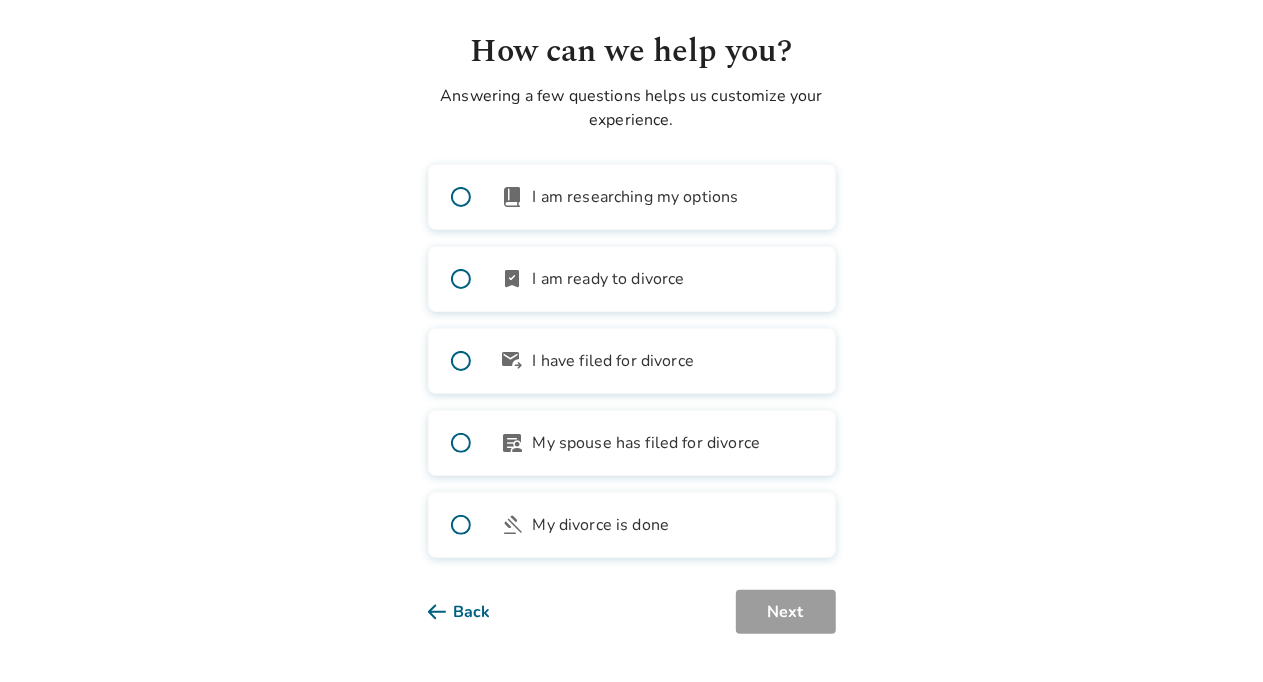 scroll, scrollTop: 92, scrollLeft: 0, axis: vertical 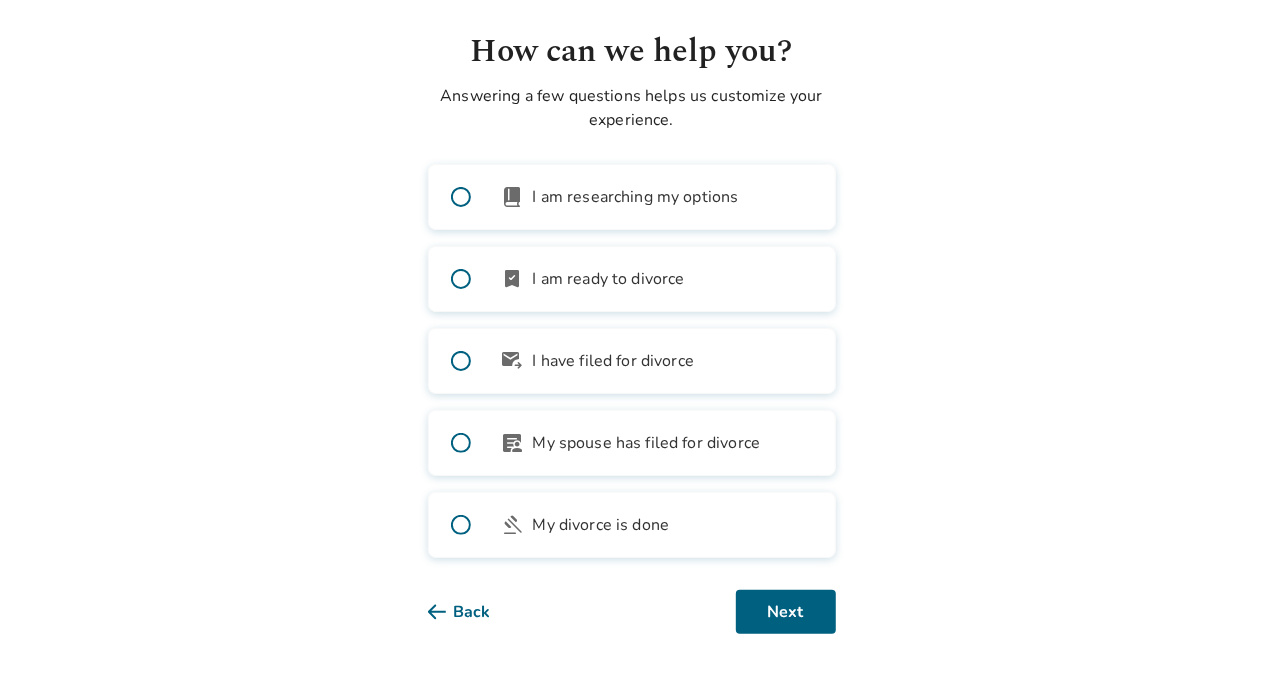 click at bounding box center [461, 279] 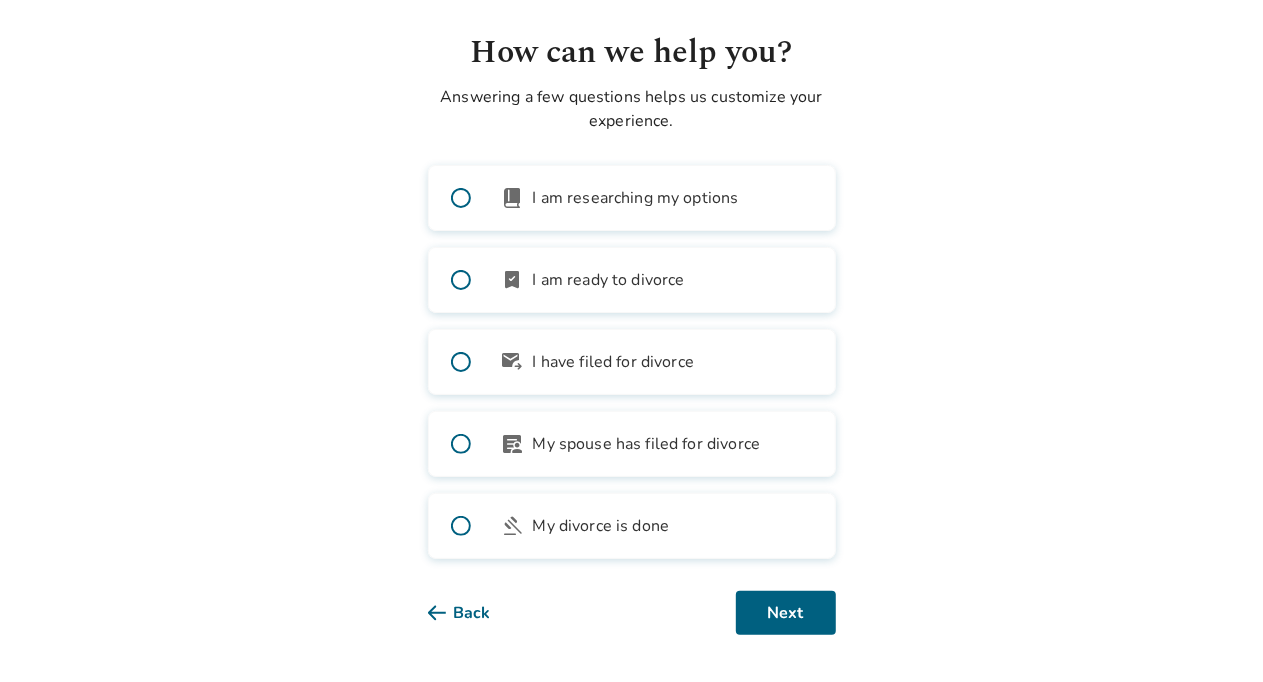 click at bounding box center (461, 280) 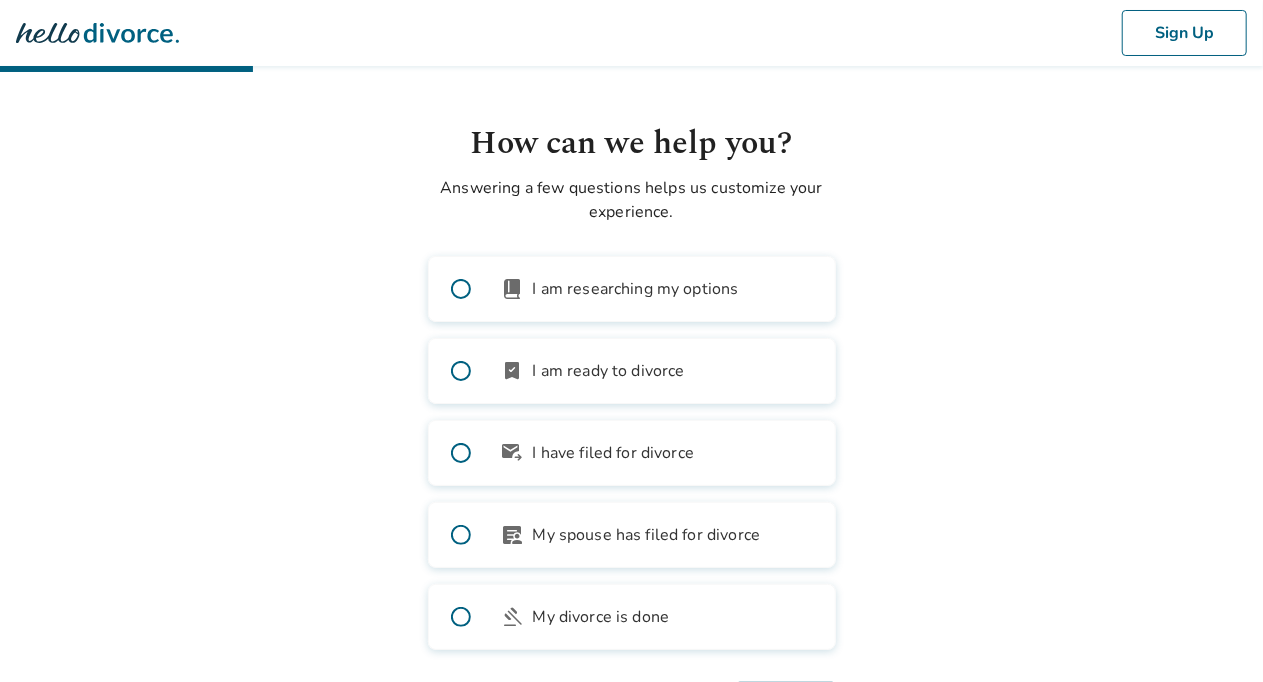 scroll, scrollTop: 92, scrollLeft: 0, axis: vertical 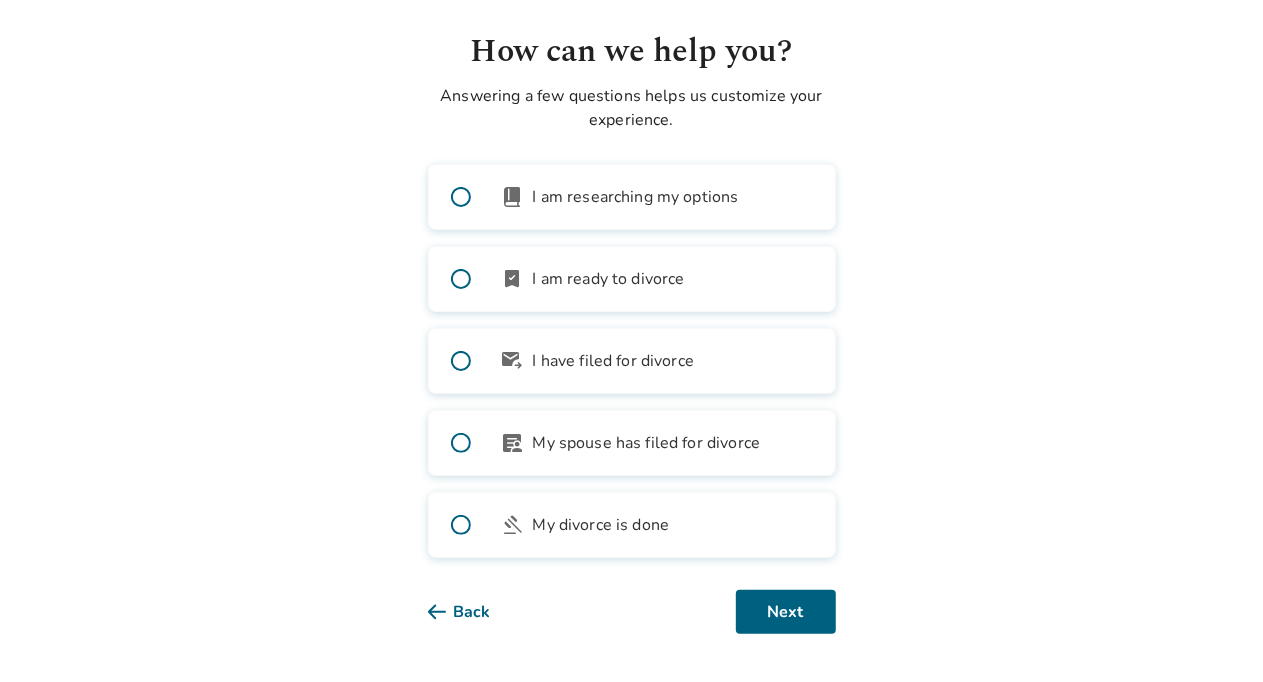 click on "Back" at bounding box center [475, 612] 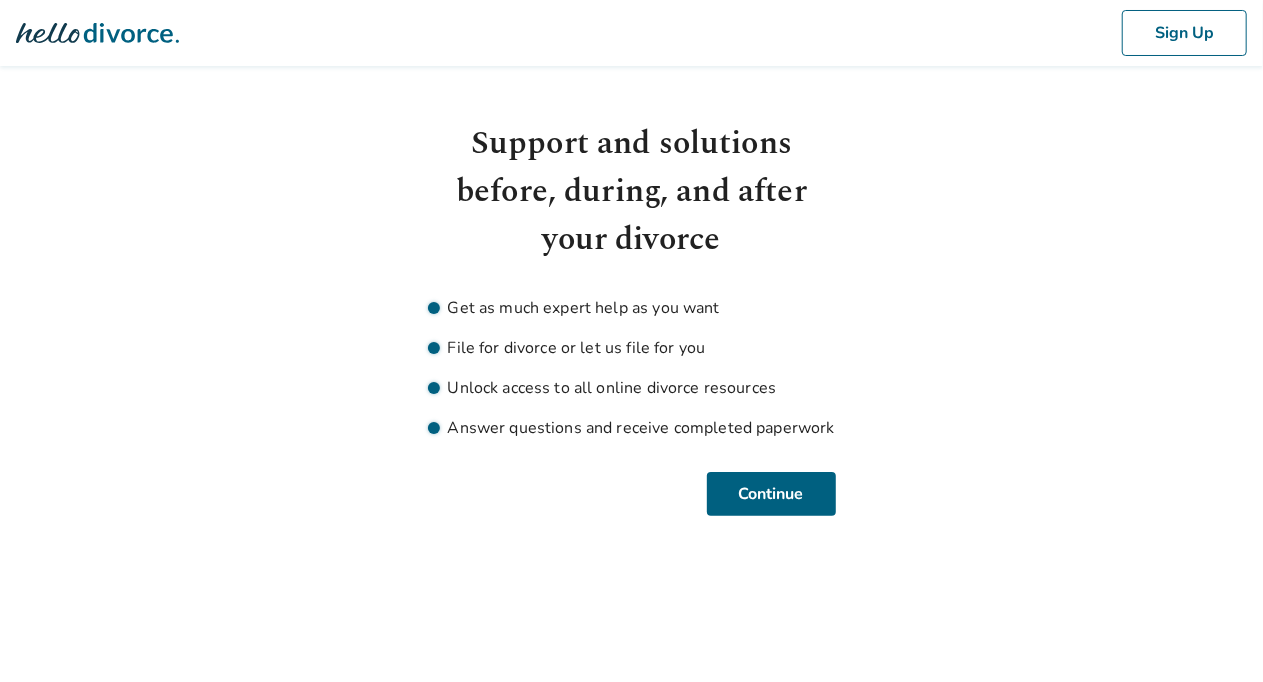 scroll, scrollTop: 0, scrollLeft: 0, axis: both 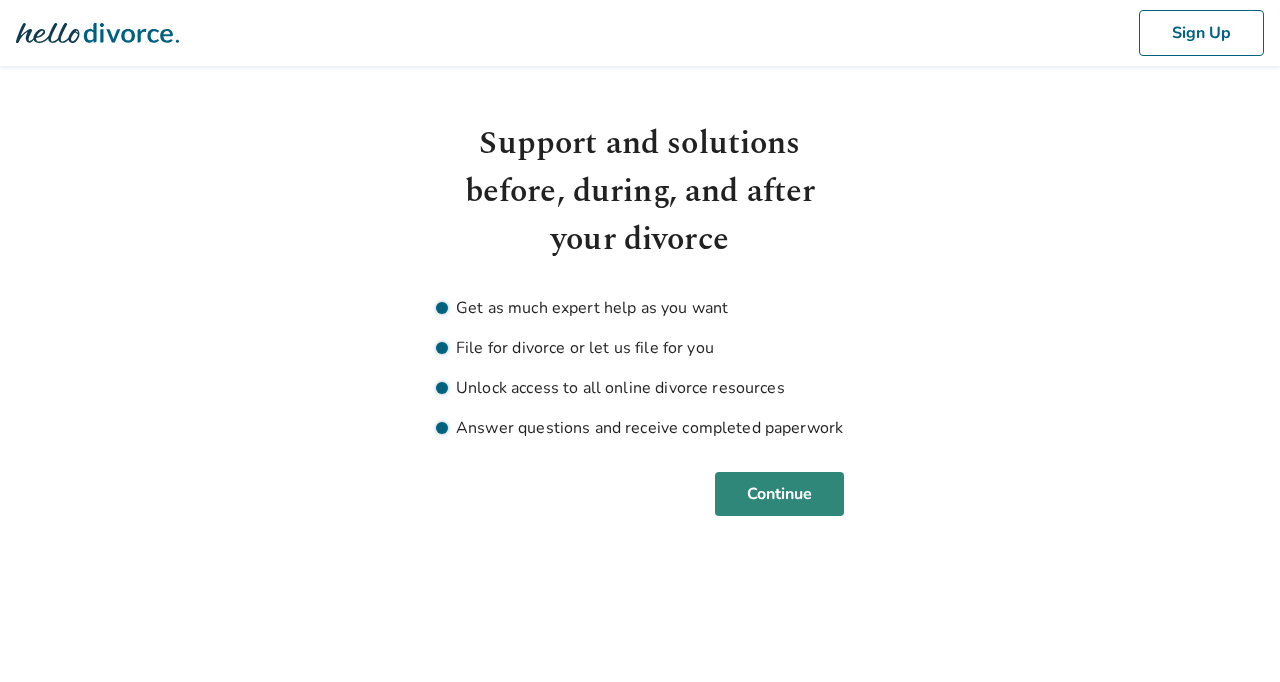 click on "Continue" at bounding box center (779, 494) 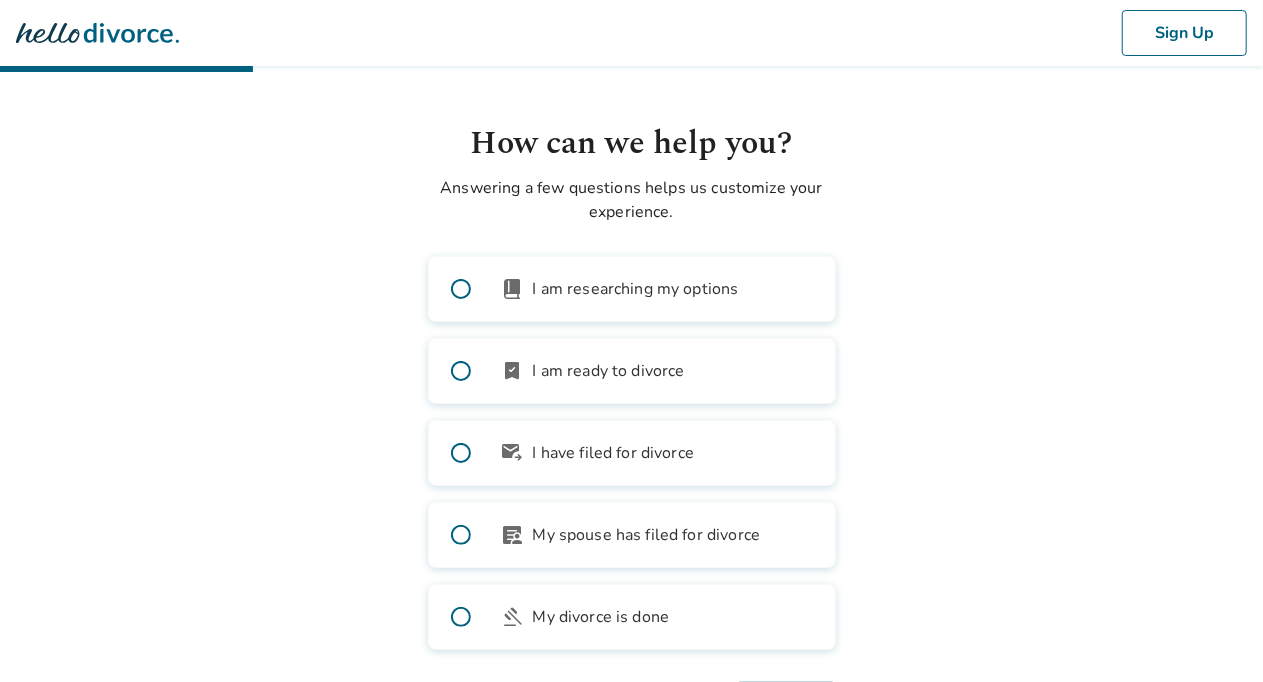 click on "bookmark_check I am ready to divorce" at bounding box center [632, 371] 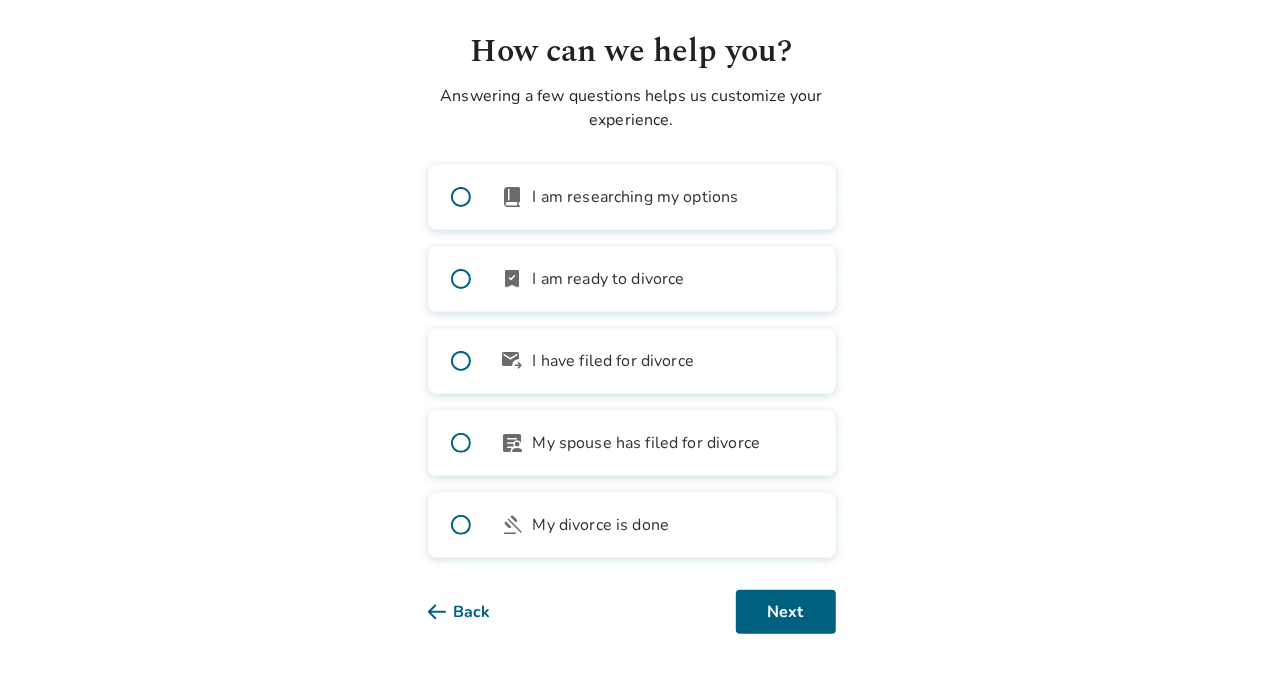 click on "Sign Up How can we help you? Answering a few questions helps us customize your experience. book_2 I am researching my options bookmark_check I am ready to divorce outgoing_mail I have filed for divorce article_person My spouse has filed for divorce gavel My divorce is done Back Next" at bounding box center [631, 295] 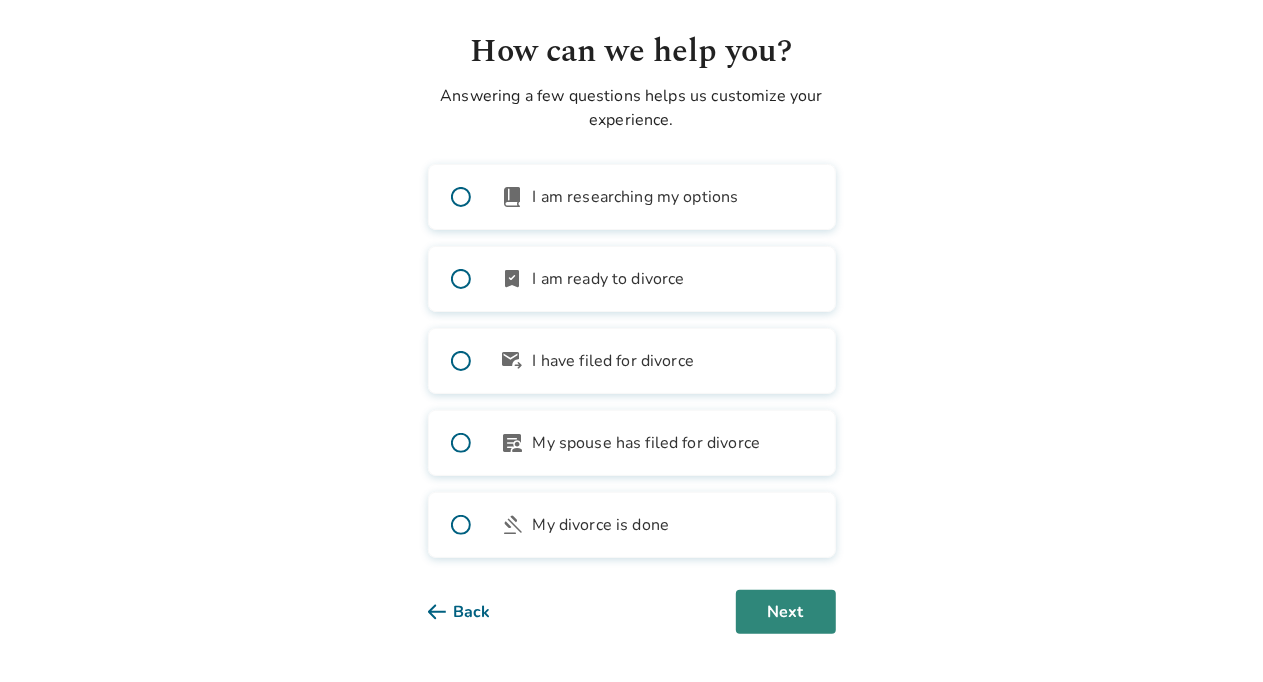click on "Next" at bounding box center [786, 612] 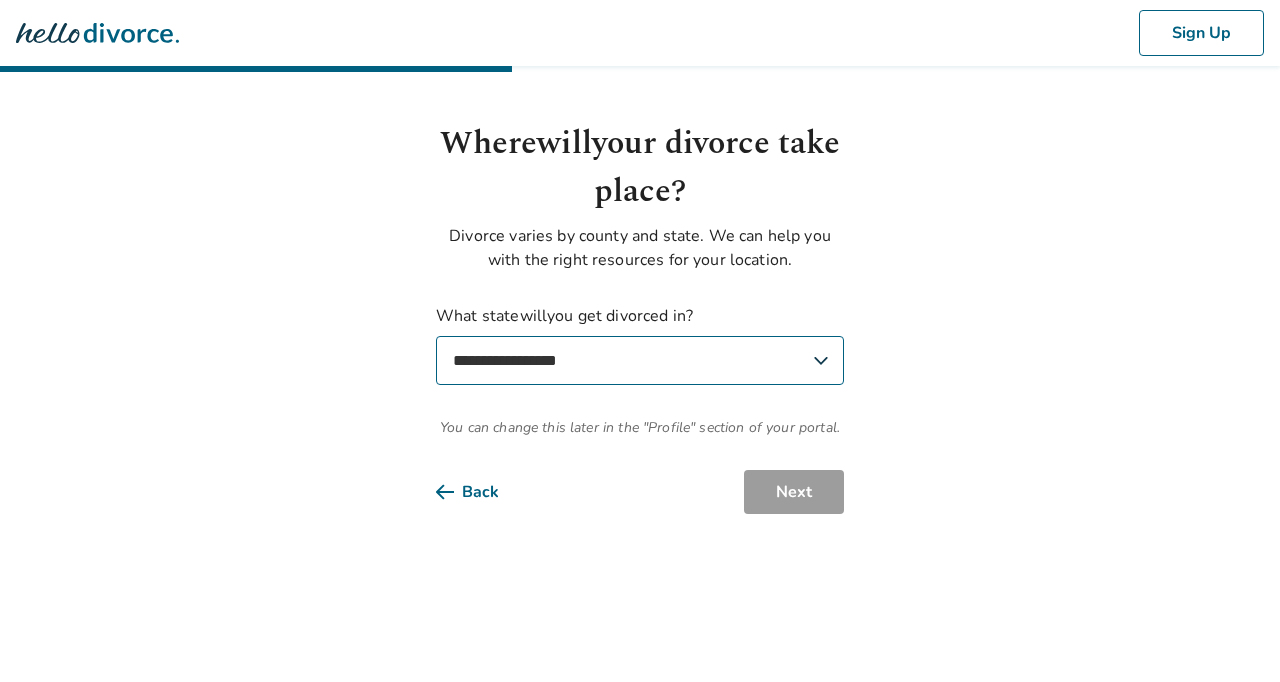 click 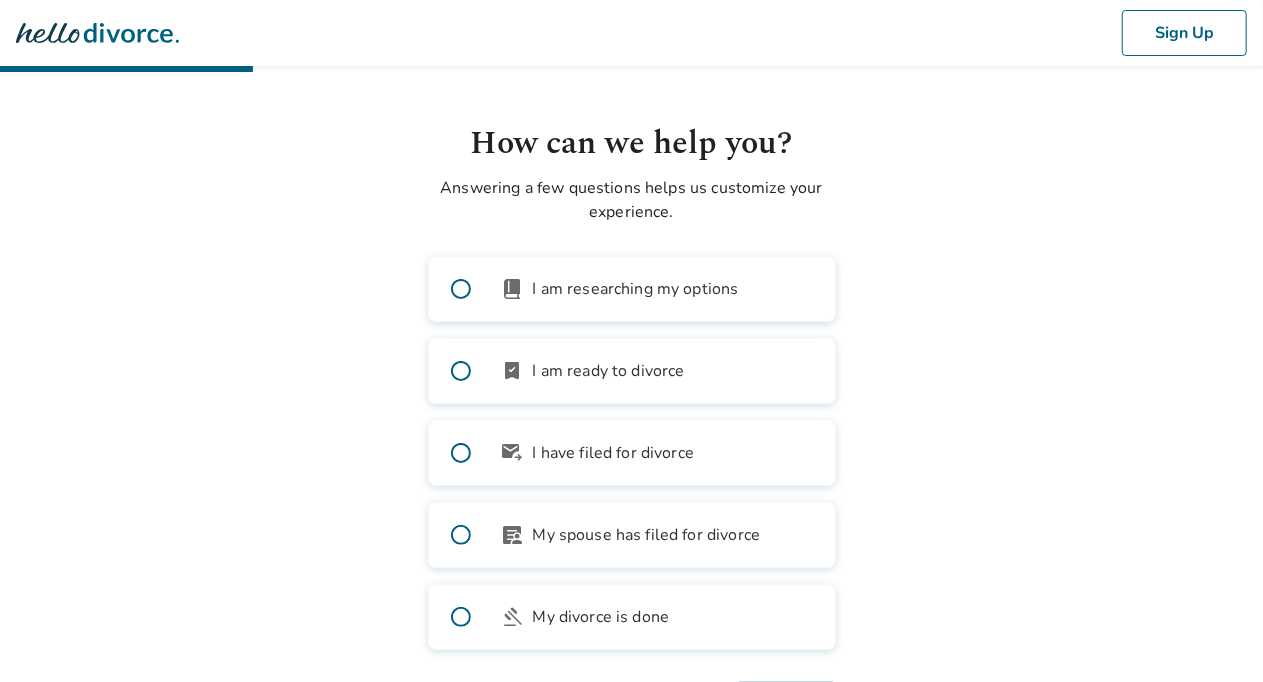 click at bounding box center [461, 371] 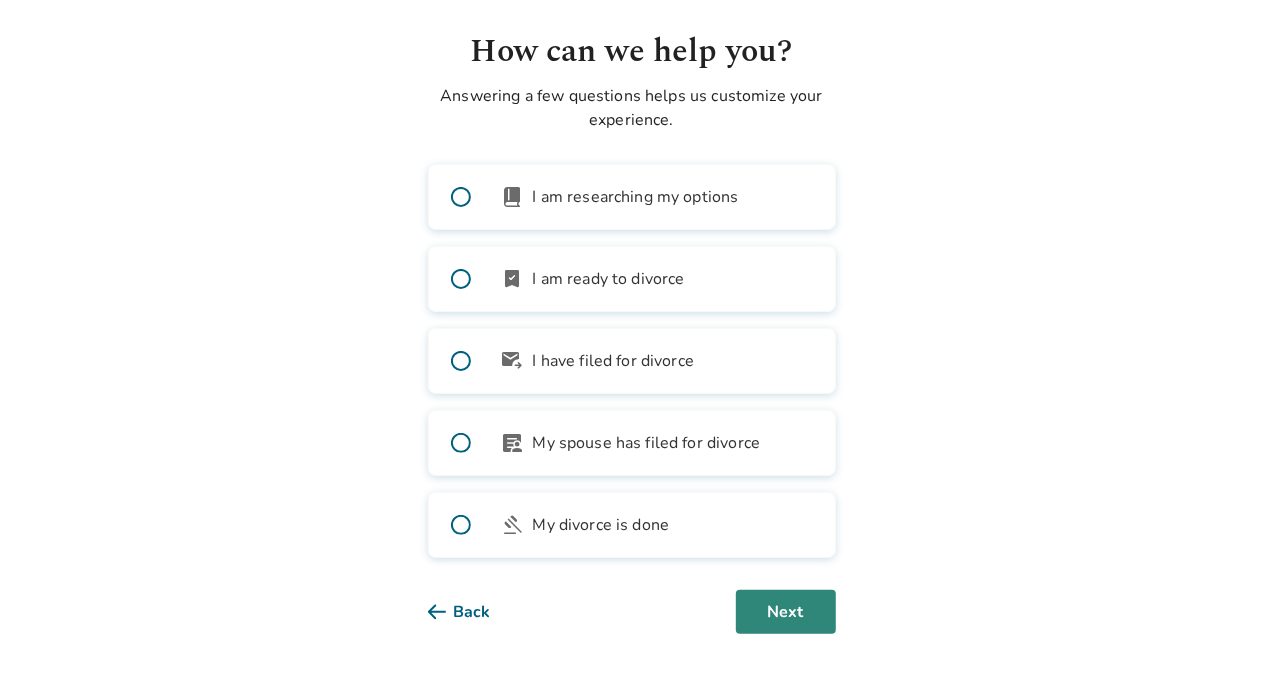 click on "Next" at bounding box center [786, 612] 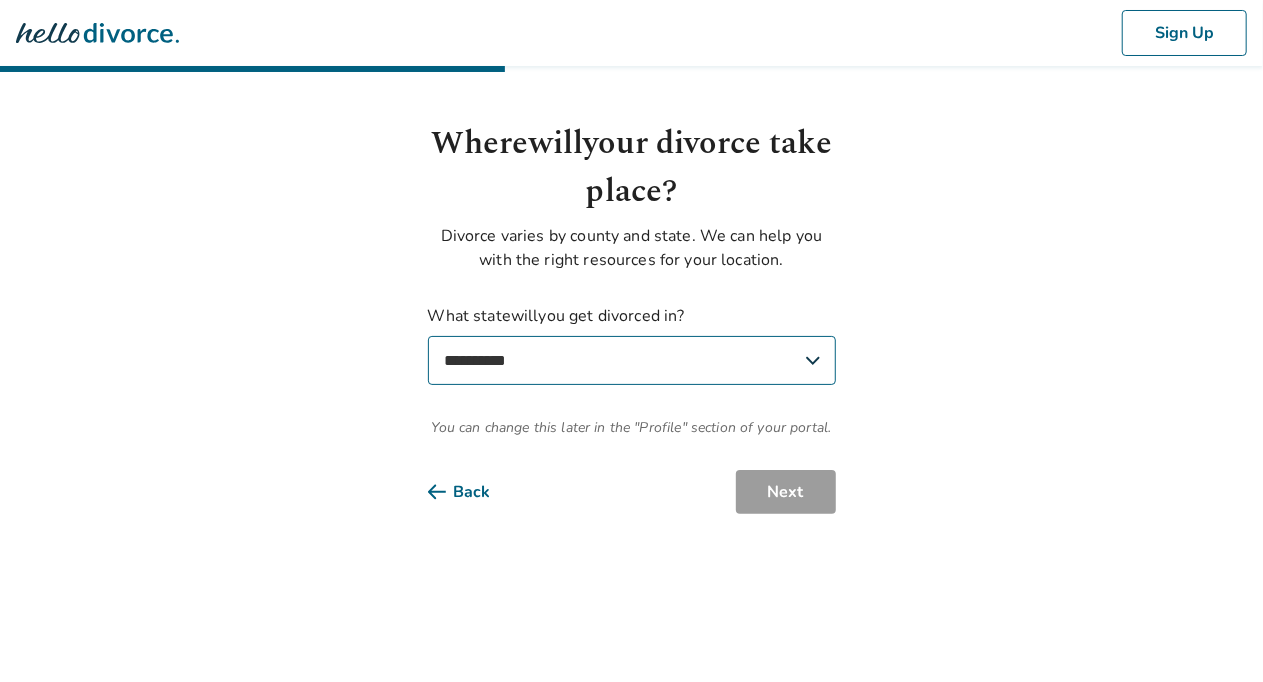 scroll, scrollTop: 0, scrollLeft: 0, axis: both 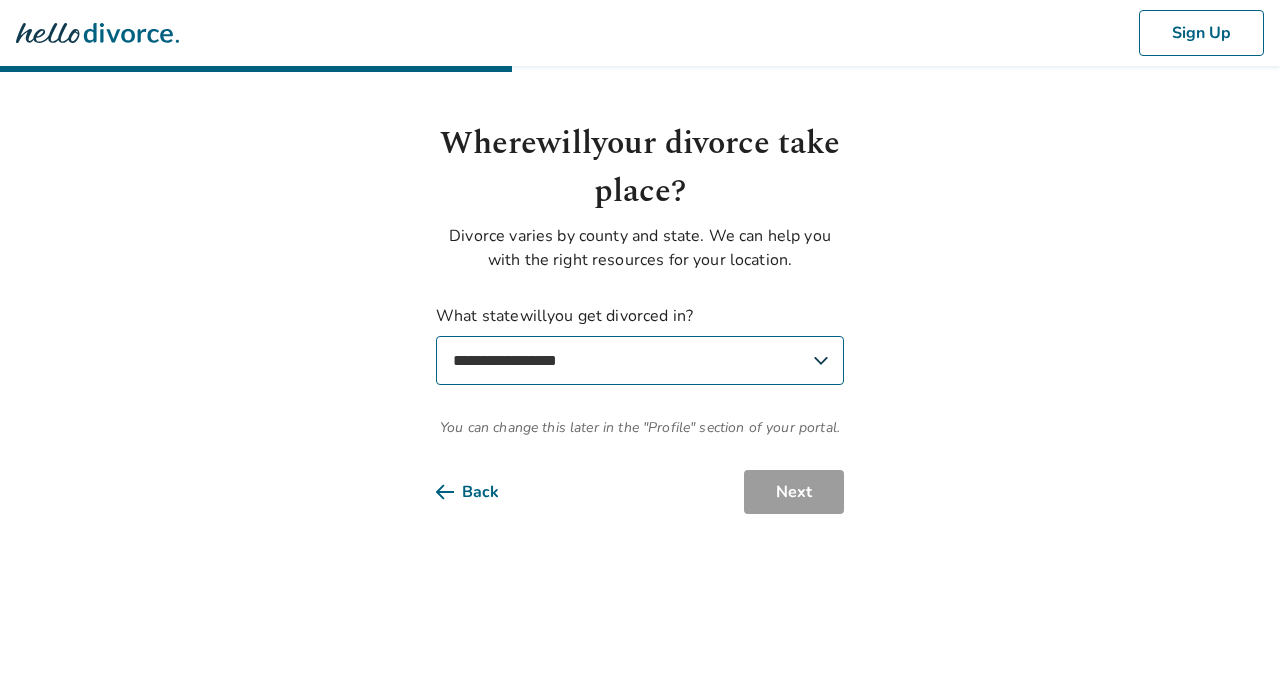 click on "**********" at bounding box center [640, 360] 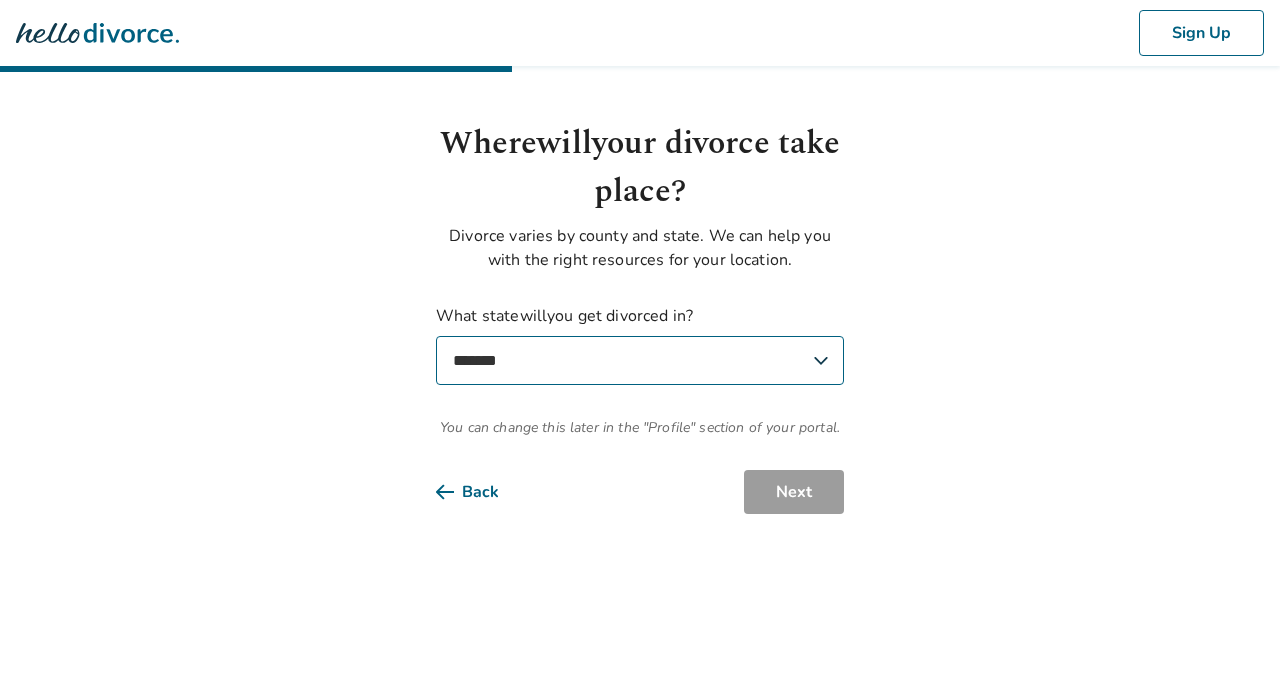 click on "**********" at bounding box center [640, 360] 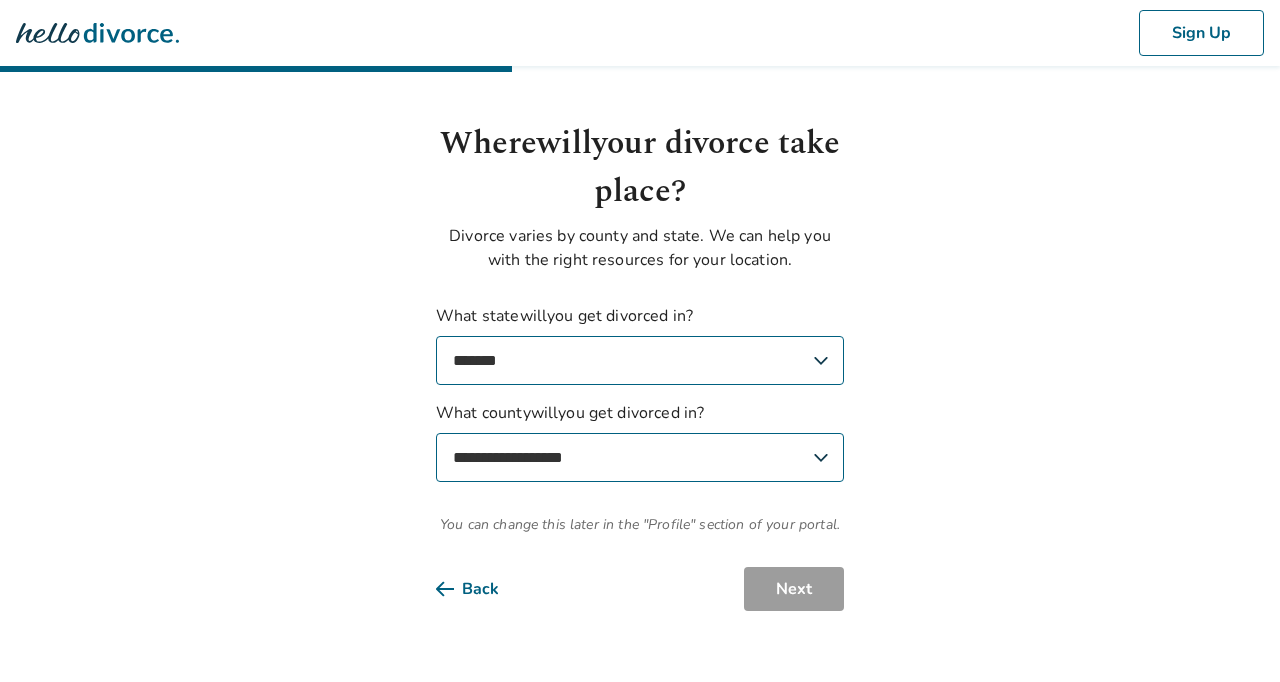 click on "**********" at bounding box center (640, 457) 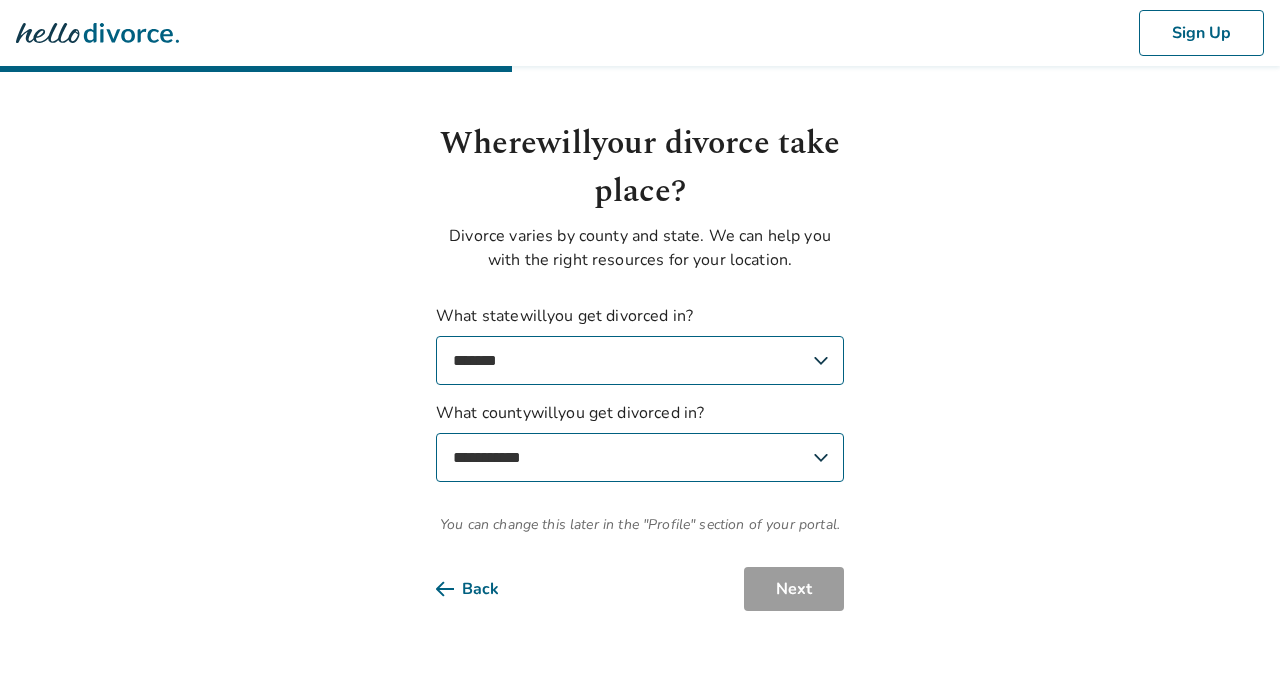 click on "**********" at bounding box center [640, 457] 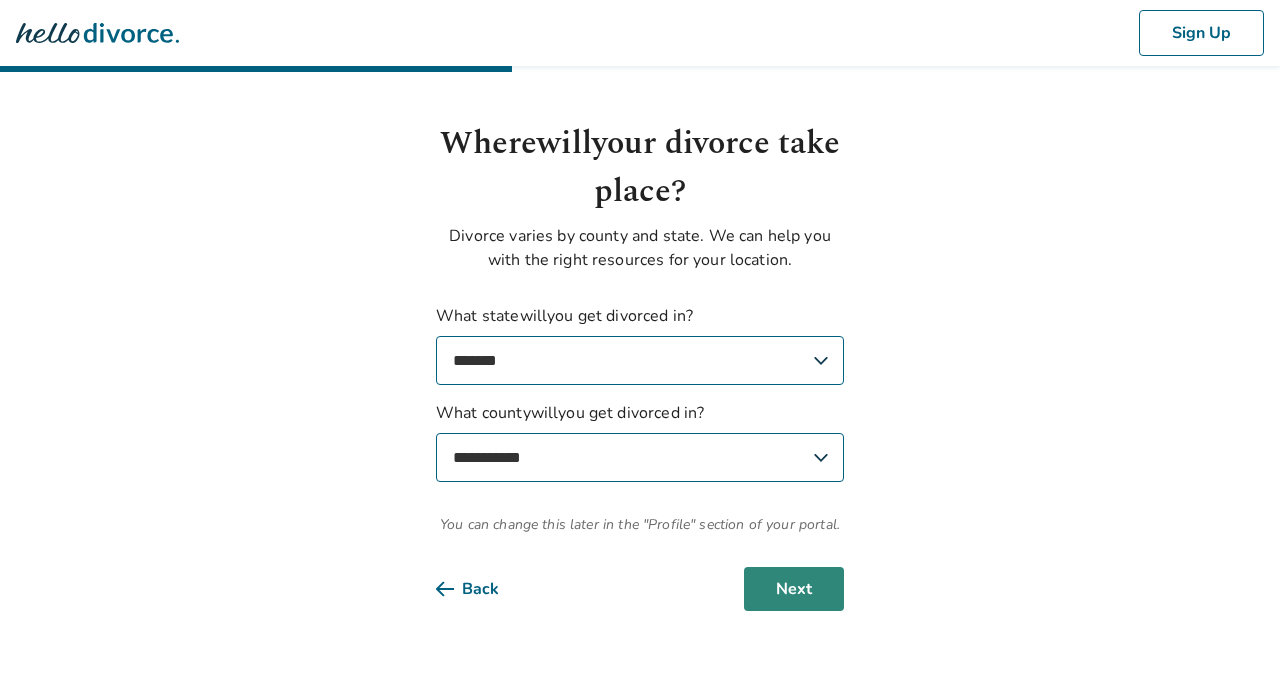 click on "Next" at bounding box center (794, 589) 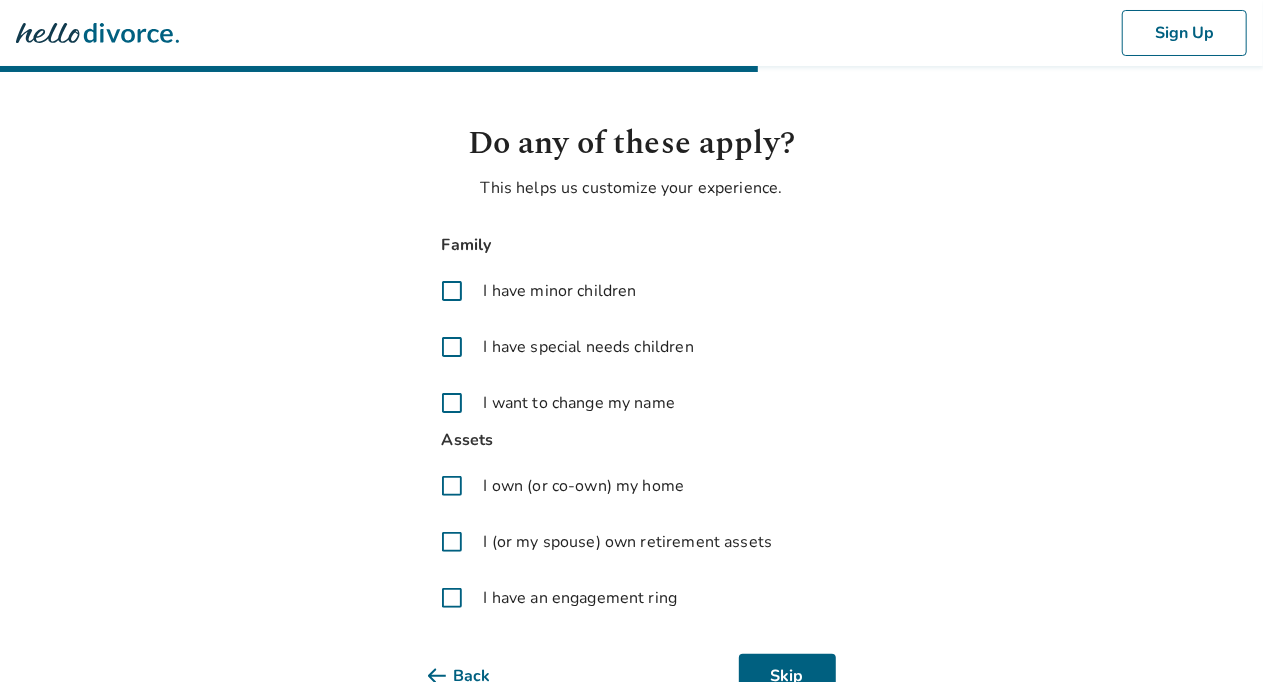 scroll, scrollTop: 63, scrollLeft: 0, axis: vertical 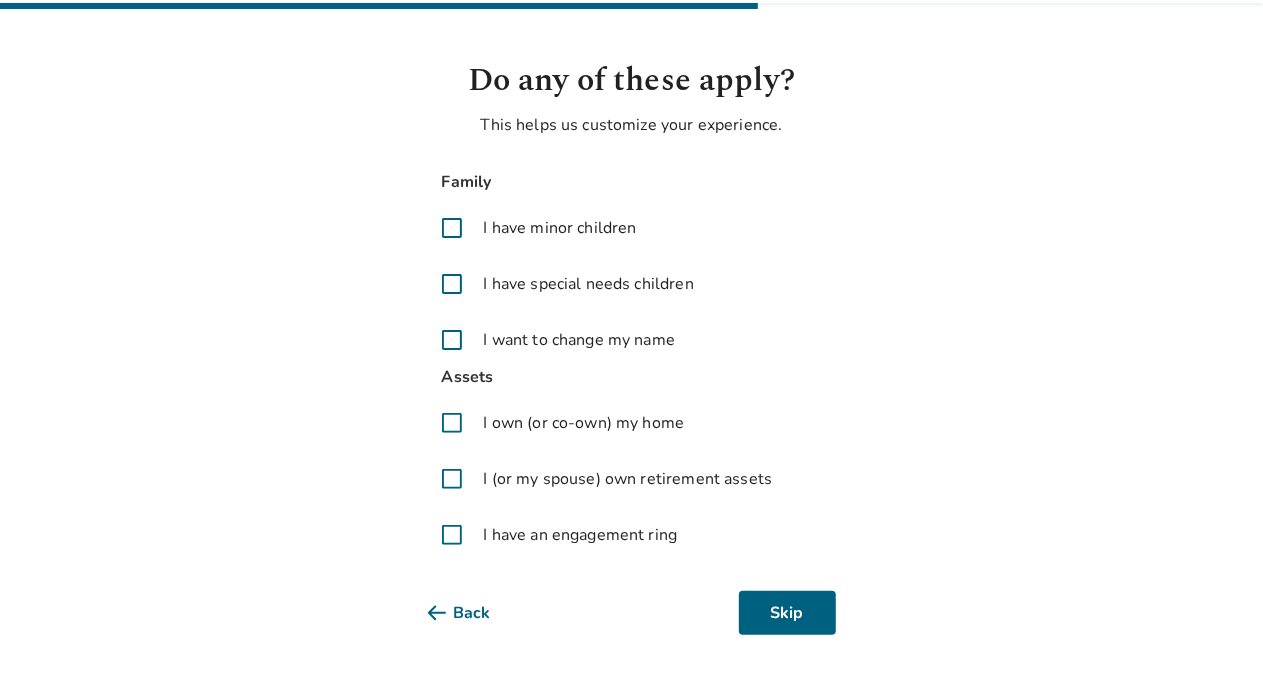 click at bounding box center (452, 228) 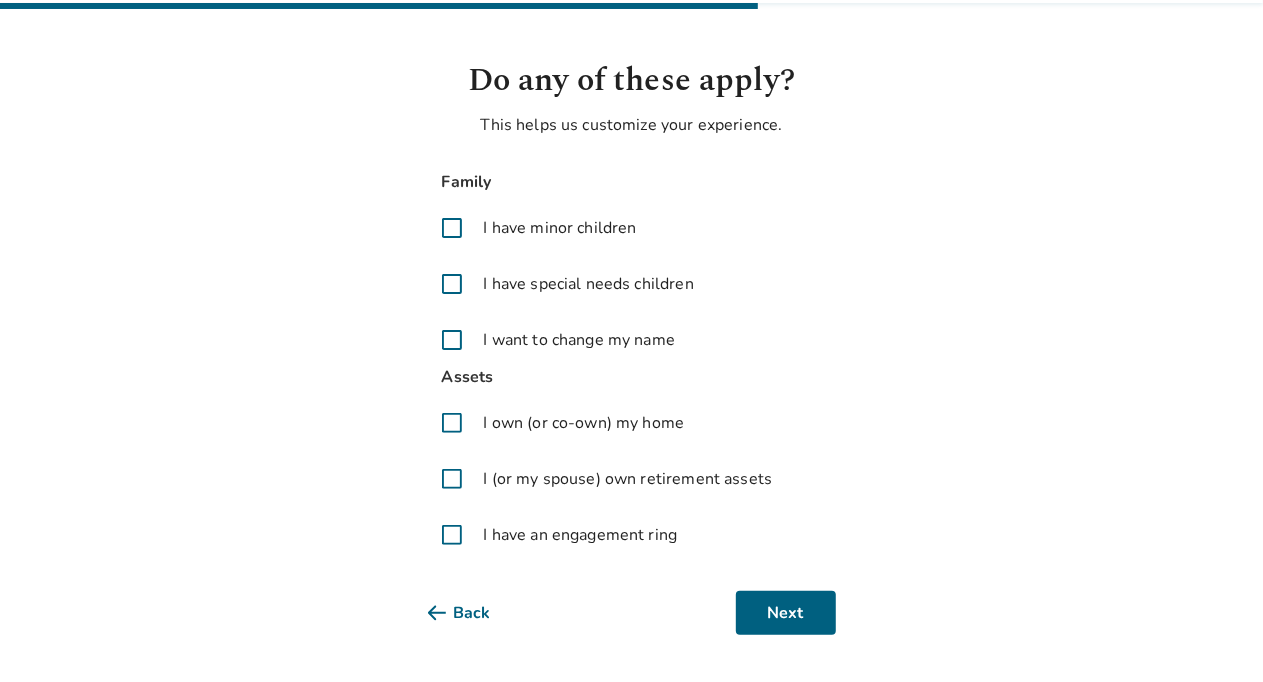click at bounding box center [452, 228] 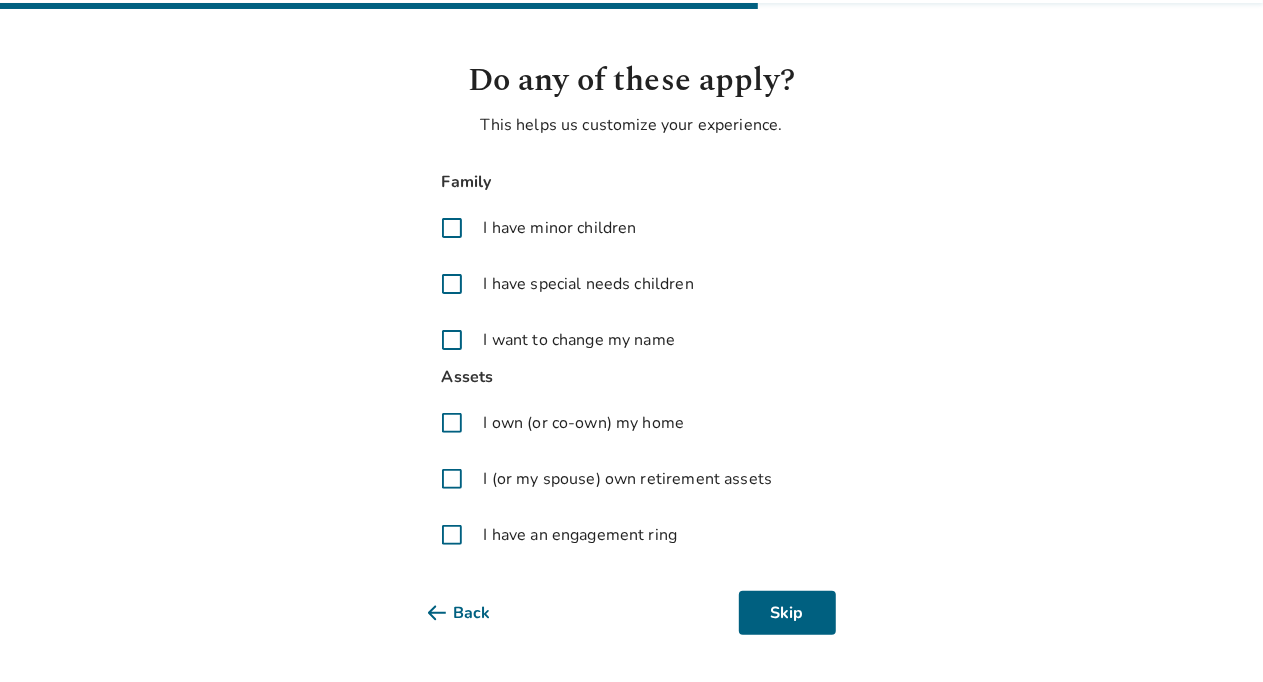 click at bounding box center (452, 228) 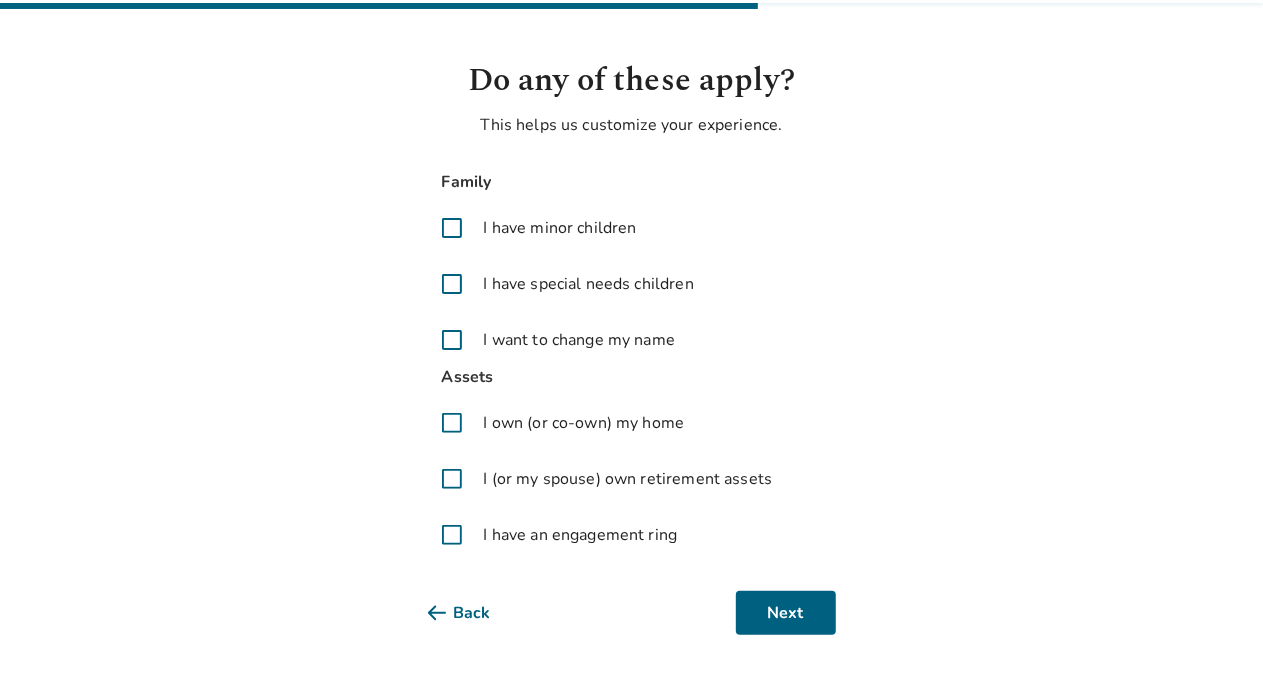 click at bounding box center (452, 228) 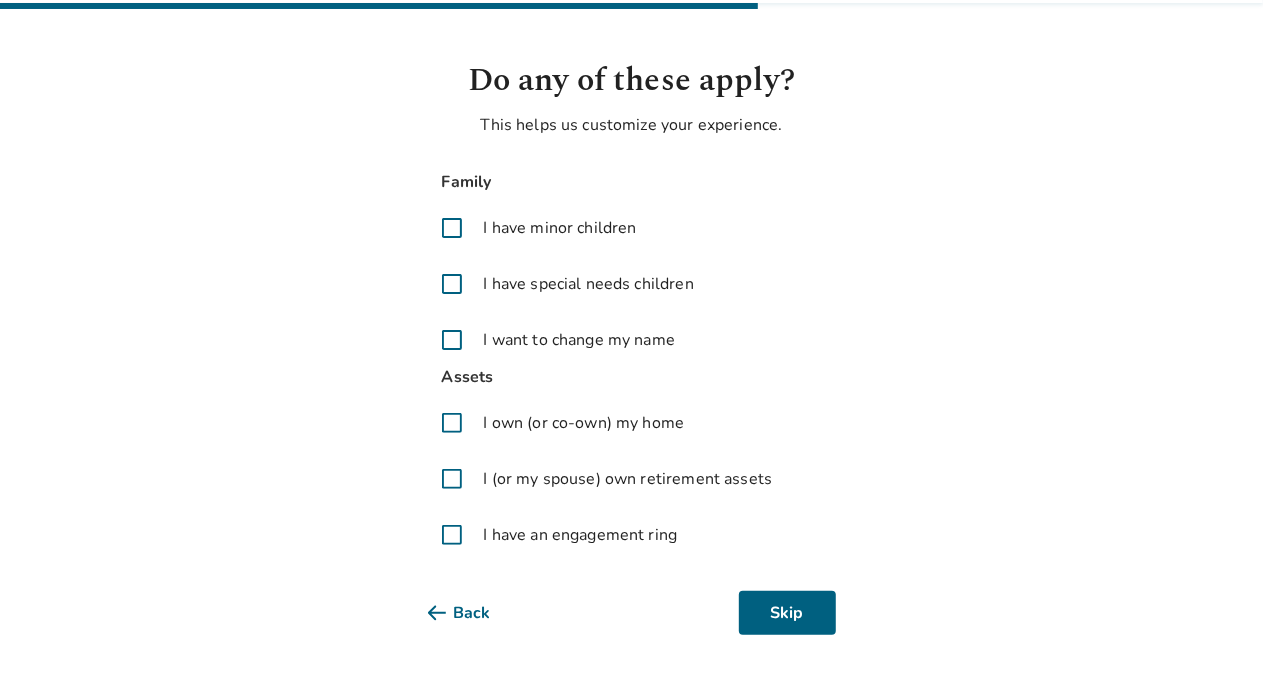 click at bounding box center [452, 228] 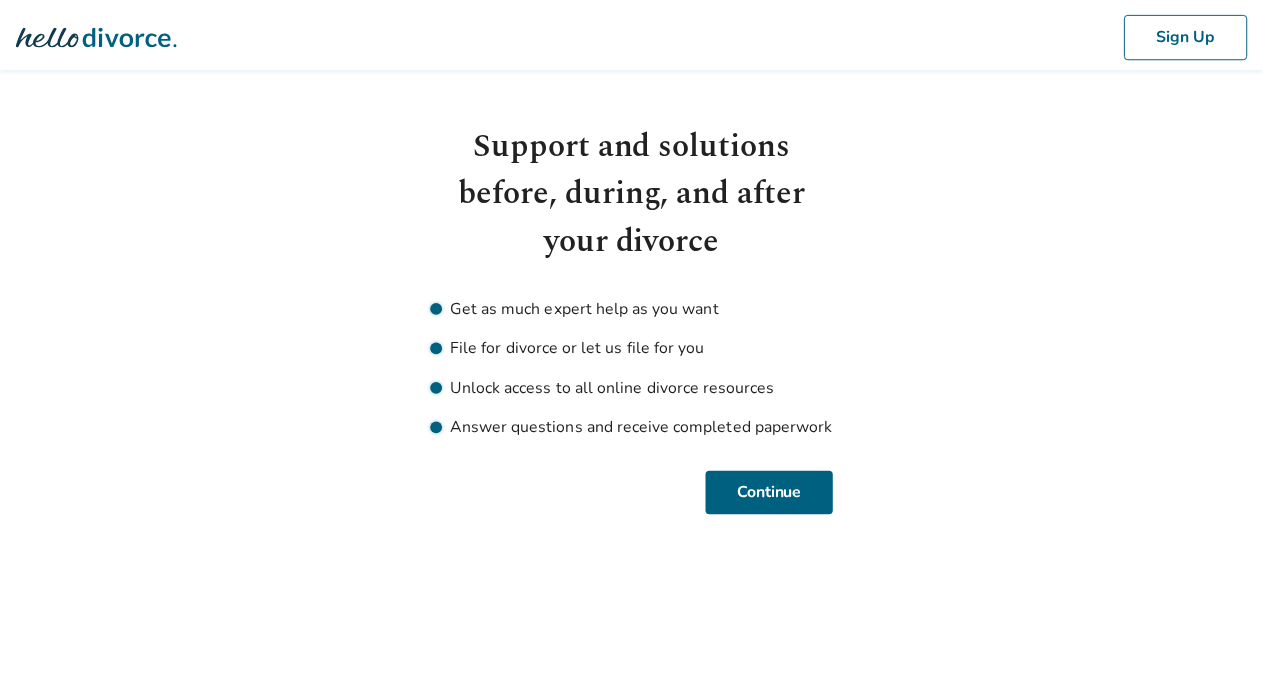 scroll, scrollTop: 0, scrollLeft: 0, axis: both 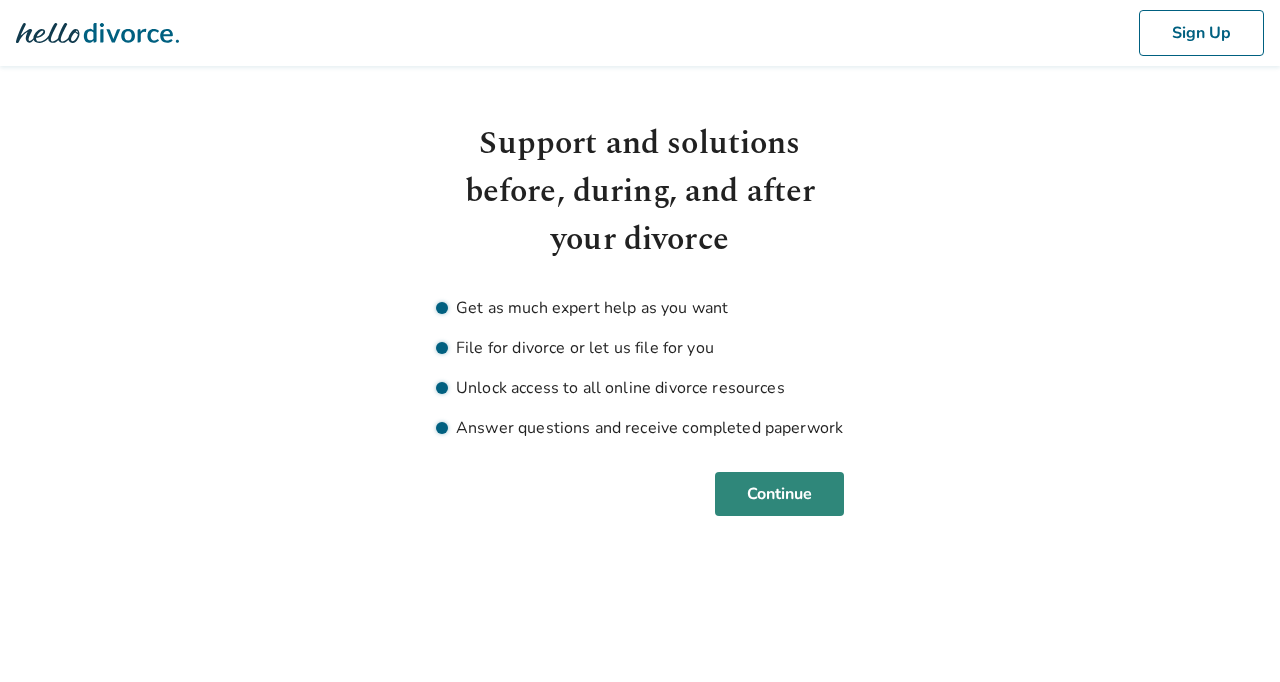click on "Continue" at bounding box center [779, 494] 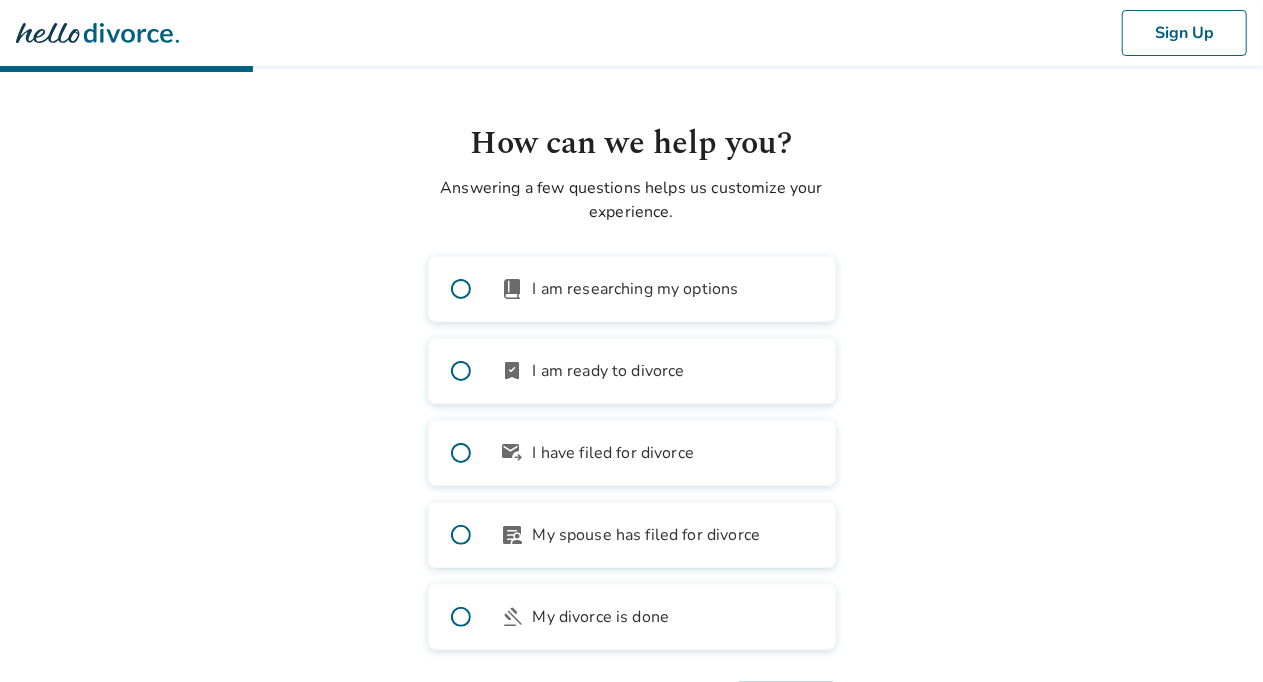click at bounding box center [461, 371] 